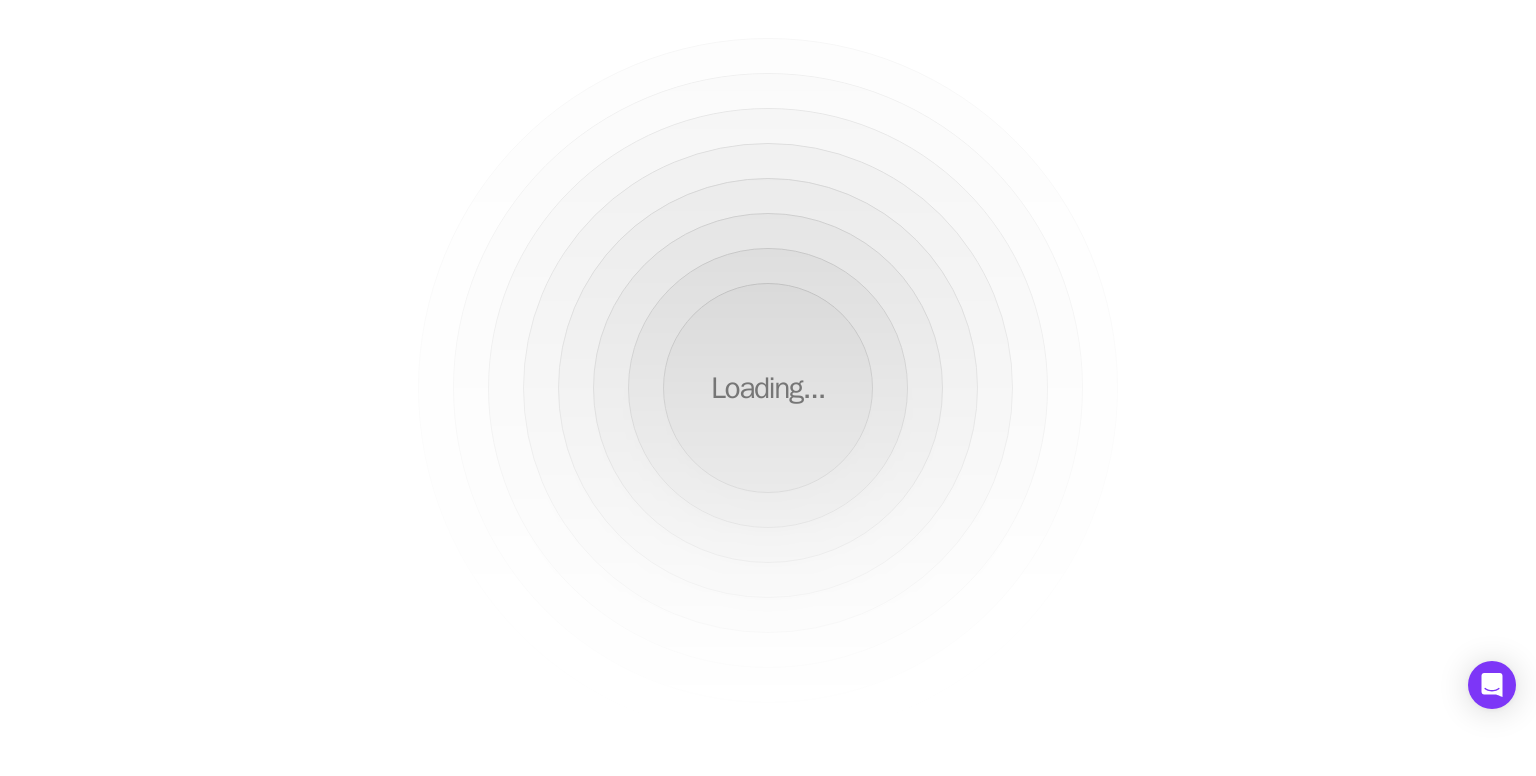 scroll, scrollTop: 0, scrollLeft: 0, axis: both 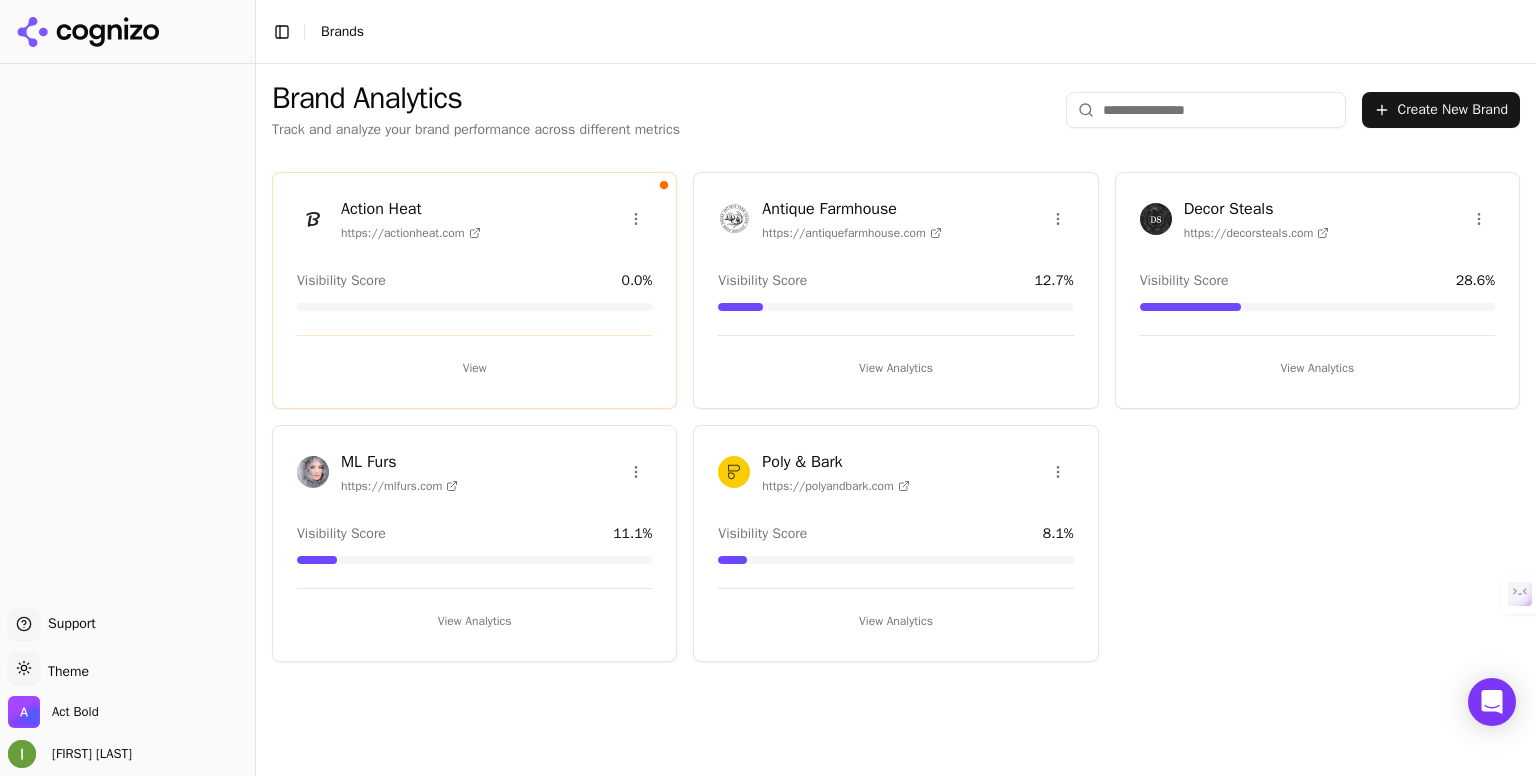 click on "Toggle Sidebar Brands" at bounding box center (896, 32) 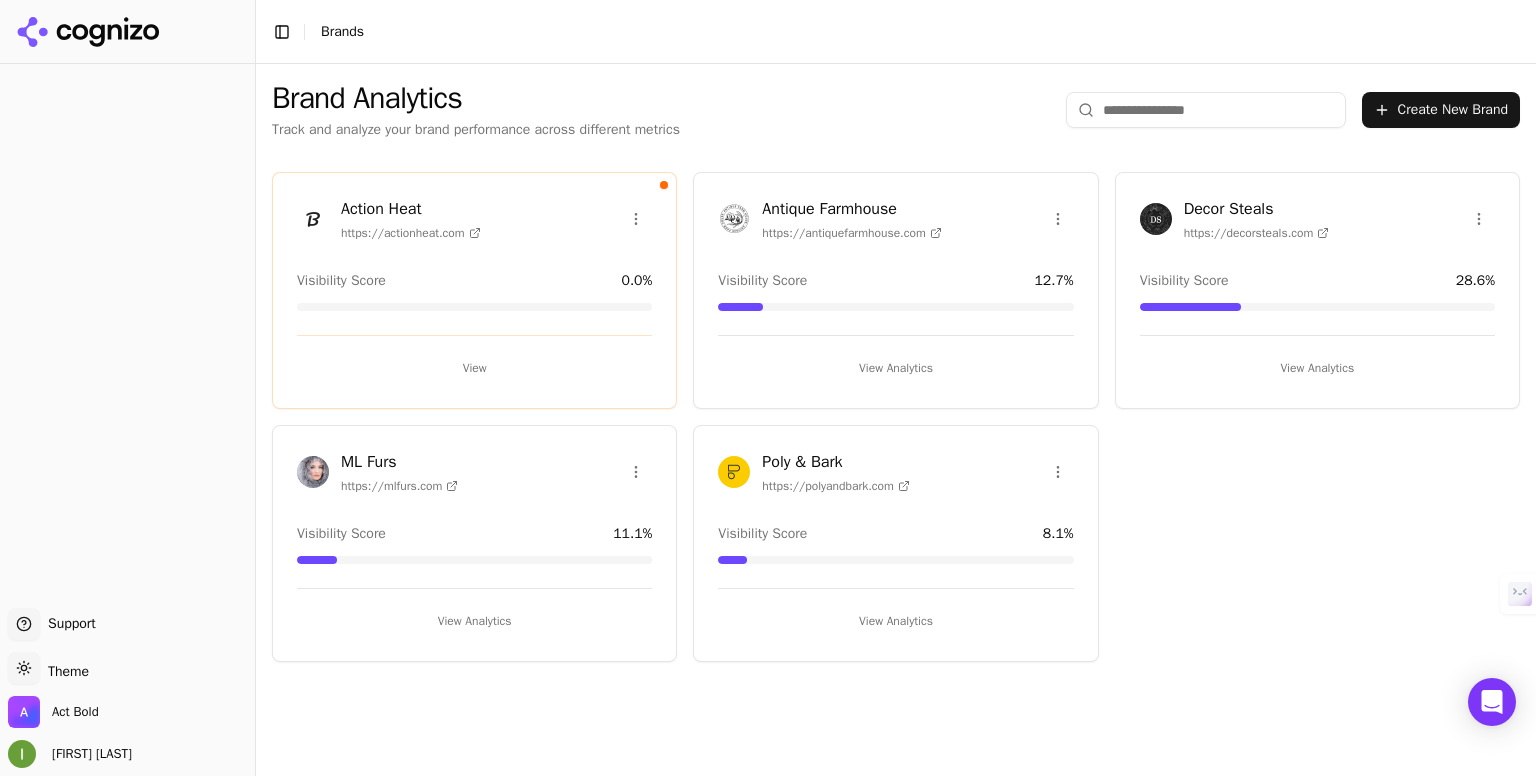 click on "Decor Steals" at bounding box center (1257, 209) 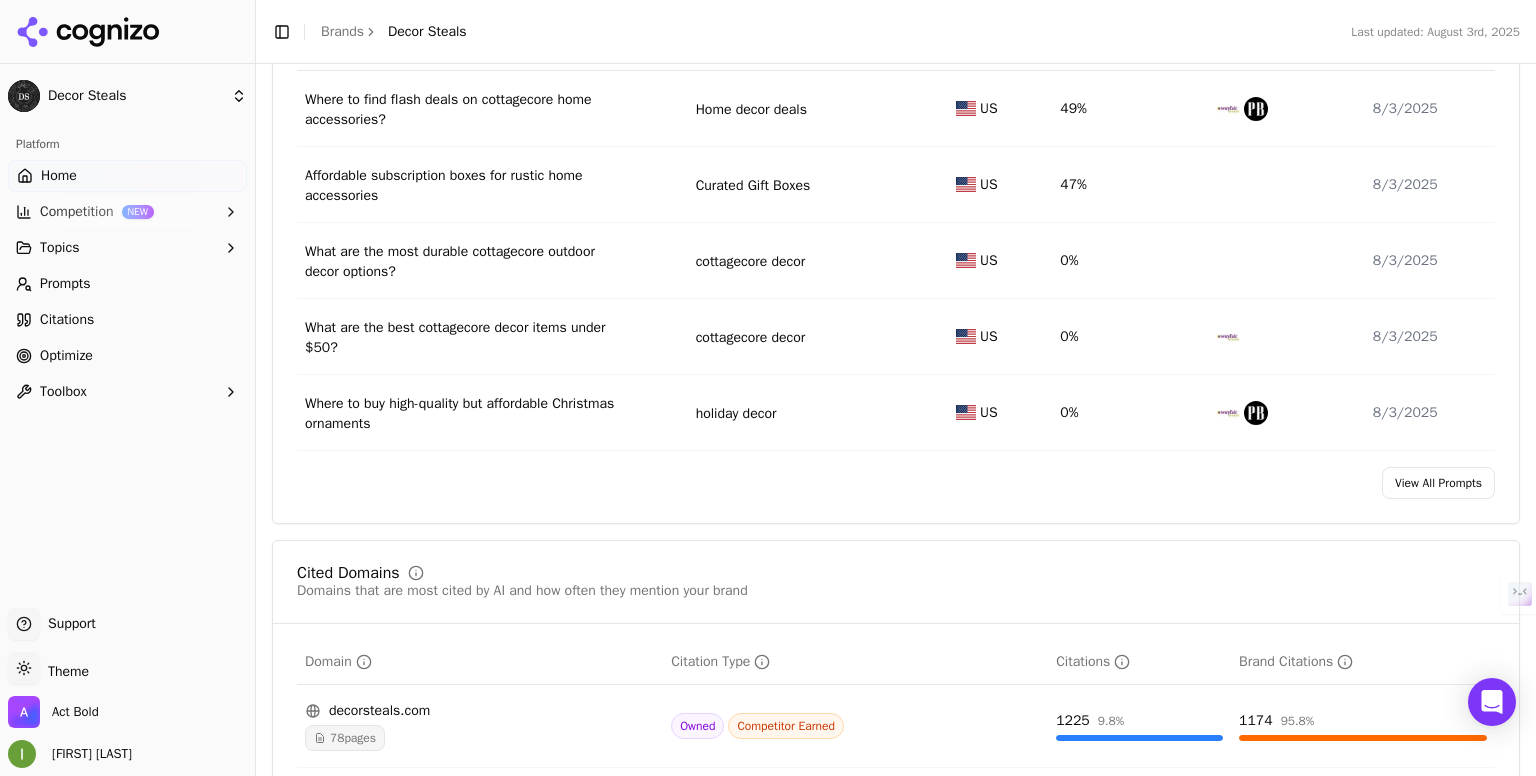 scroll, scrollTop: 1459, scrollLeft: 0, axis: vertical 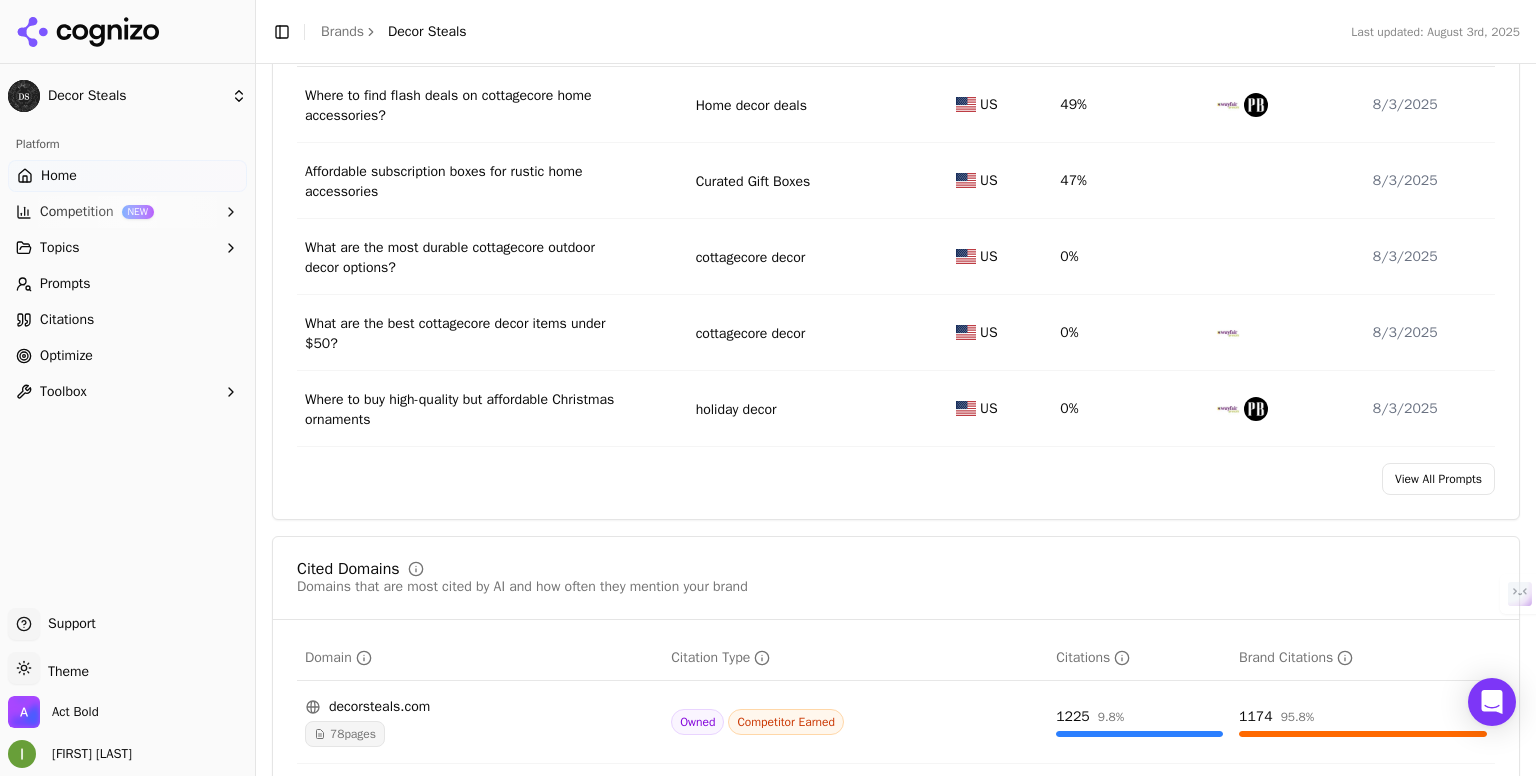 click on "Where to find flash deals on cottagecore home accessories?" at bounding box center (465, 106) 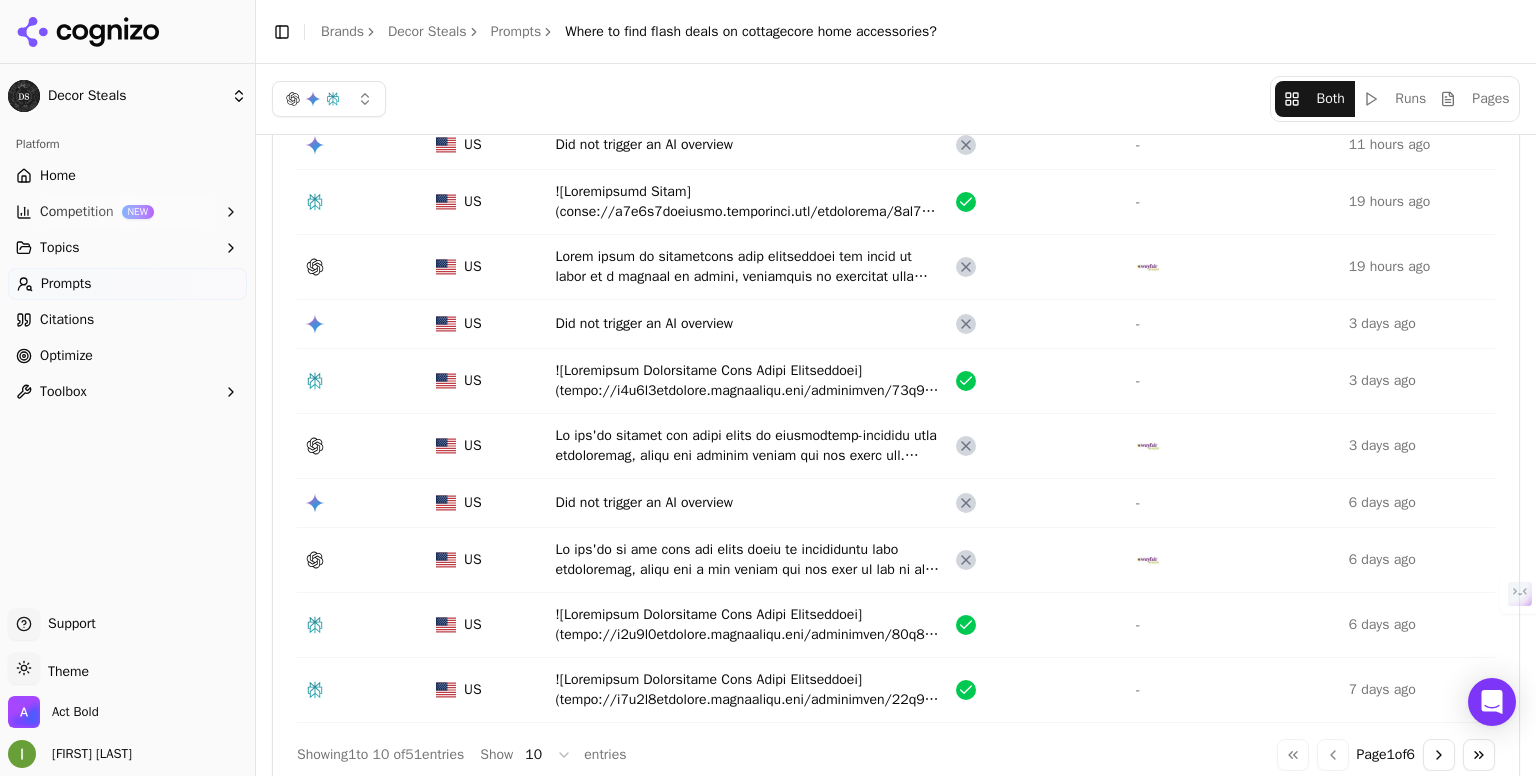 scroll, scrollTop: 0, scrollLeft: 0, axis: both 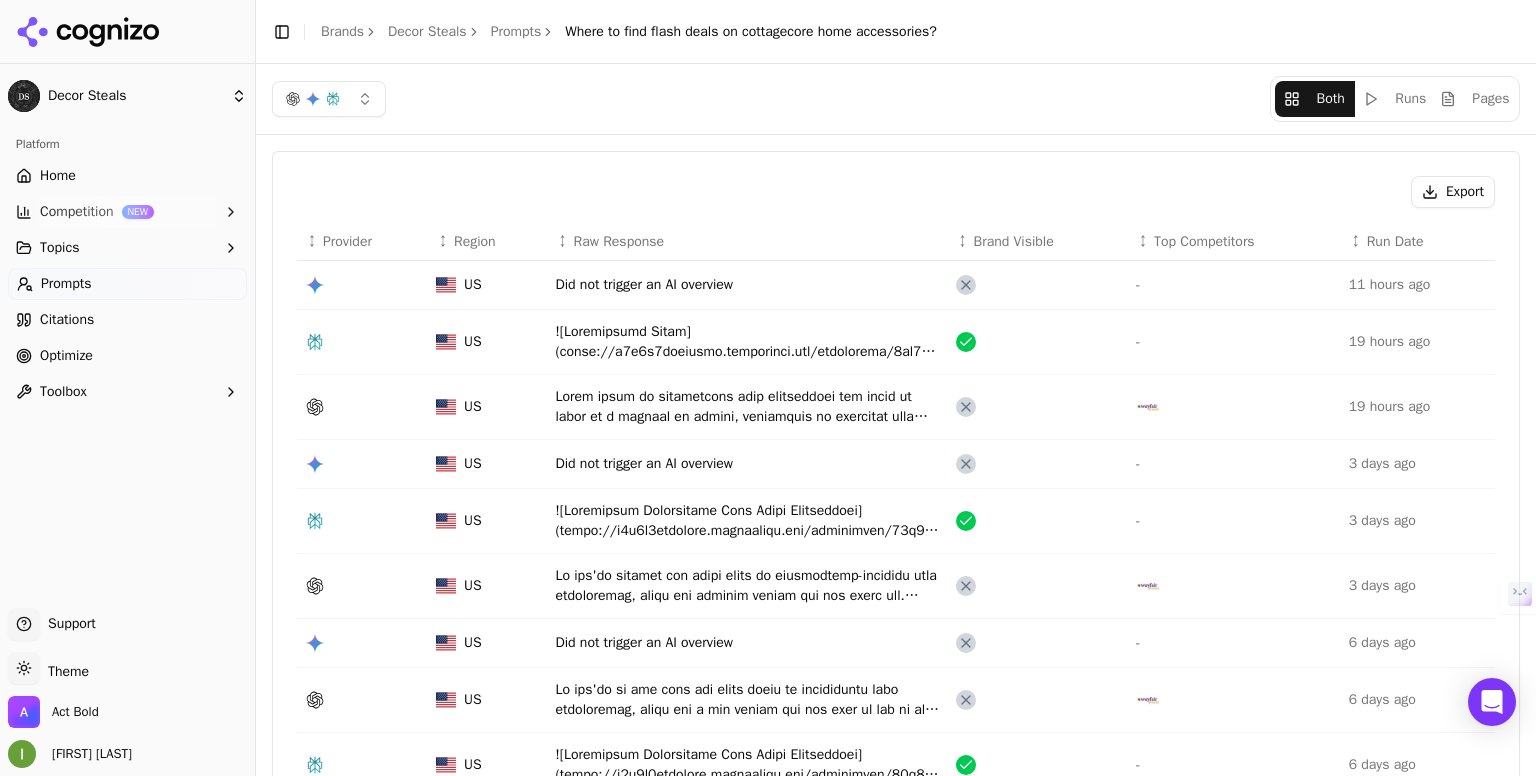 click on "Prompts" at bounding box center (516, 32) 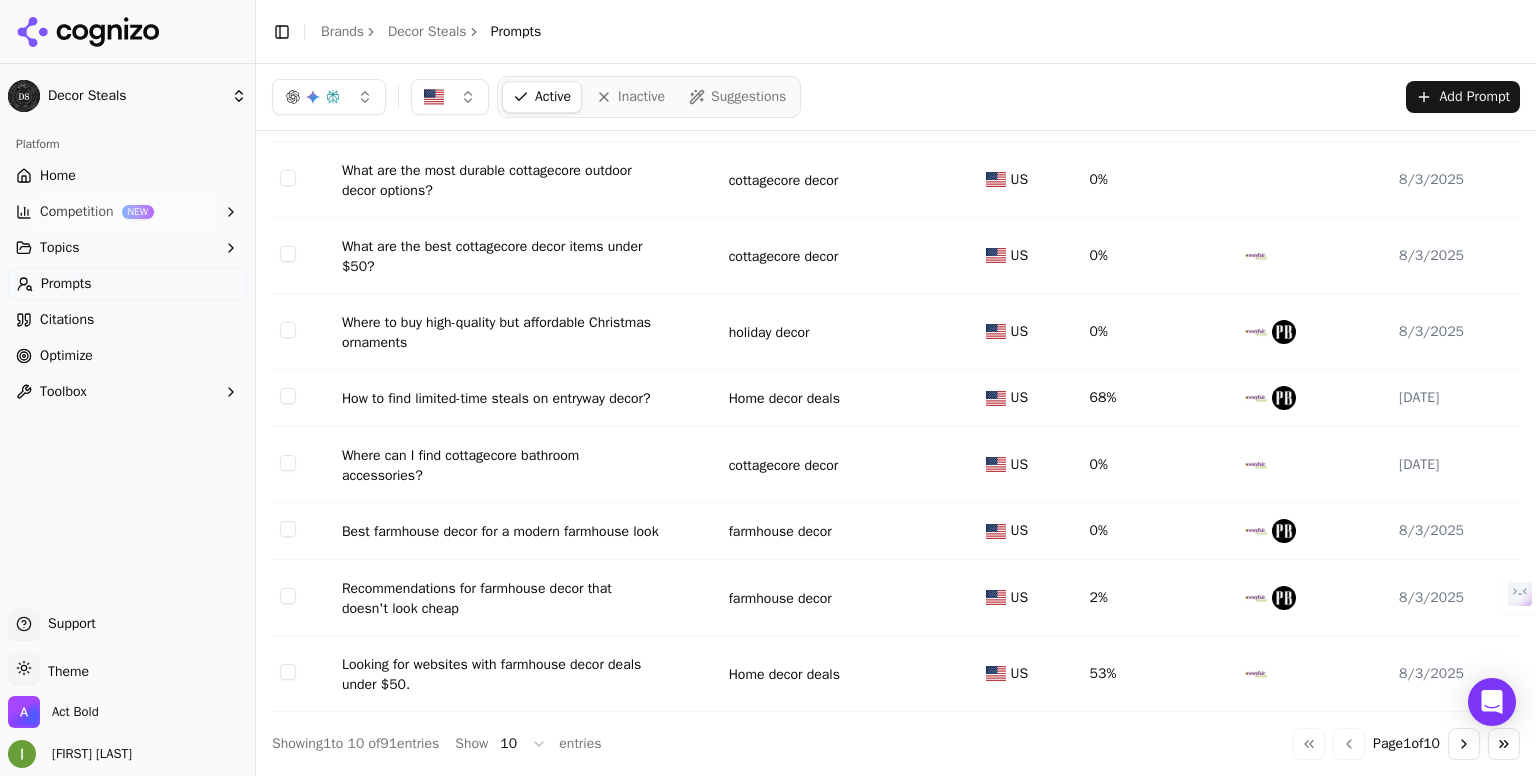 scroll, scrollTop: 0, scrollLeft: 0, axis: both 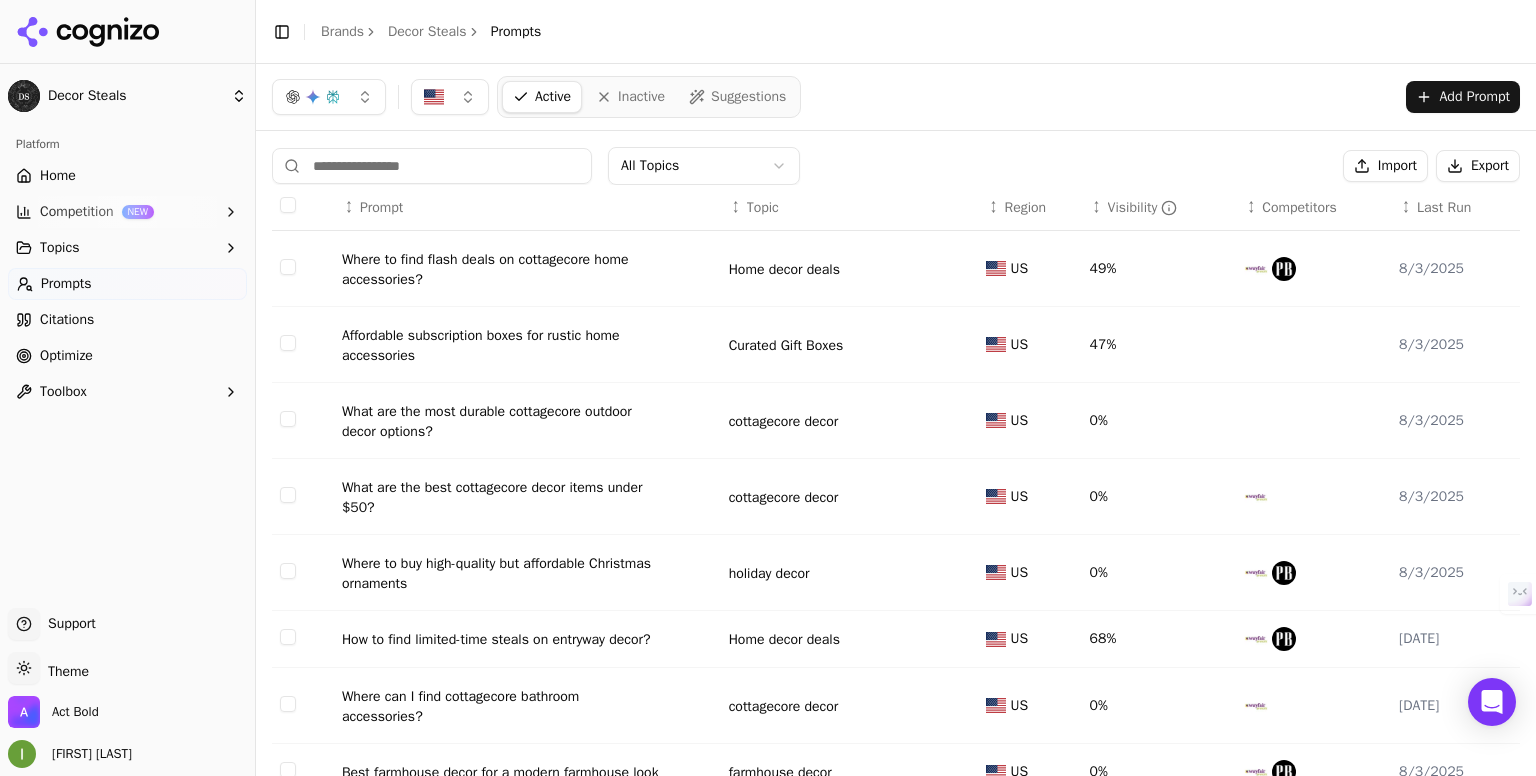 click on "Decor Steals" at bounding box center [427, 32] 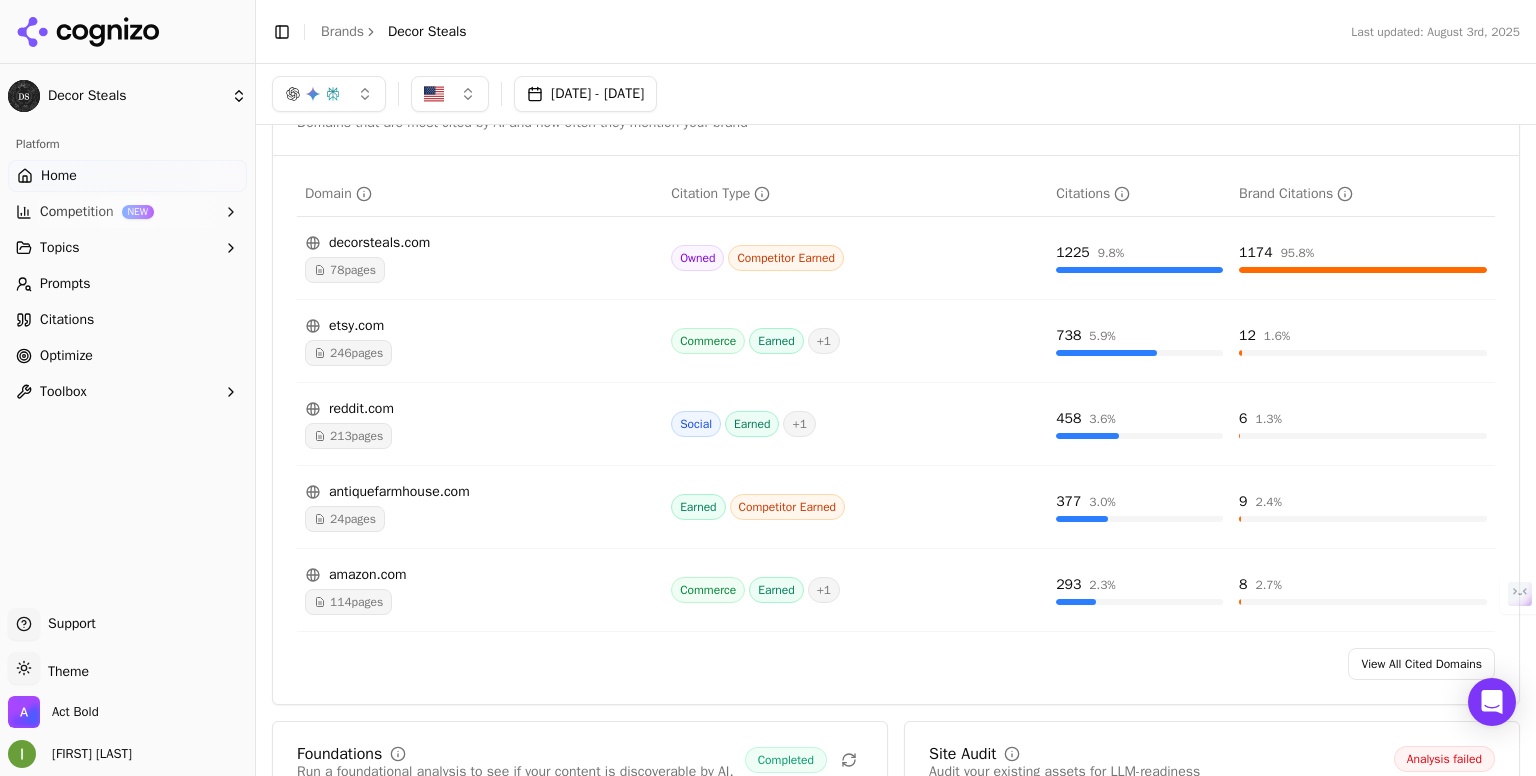 scroll, scrollTop: 1920, scrollLeft: 0, axis: vertical 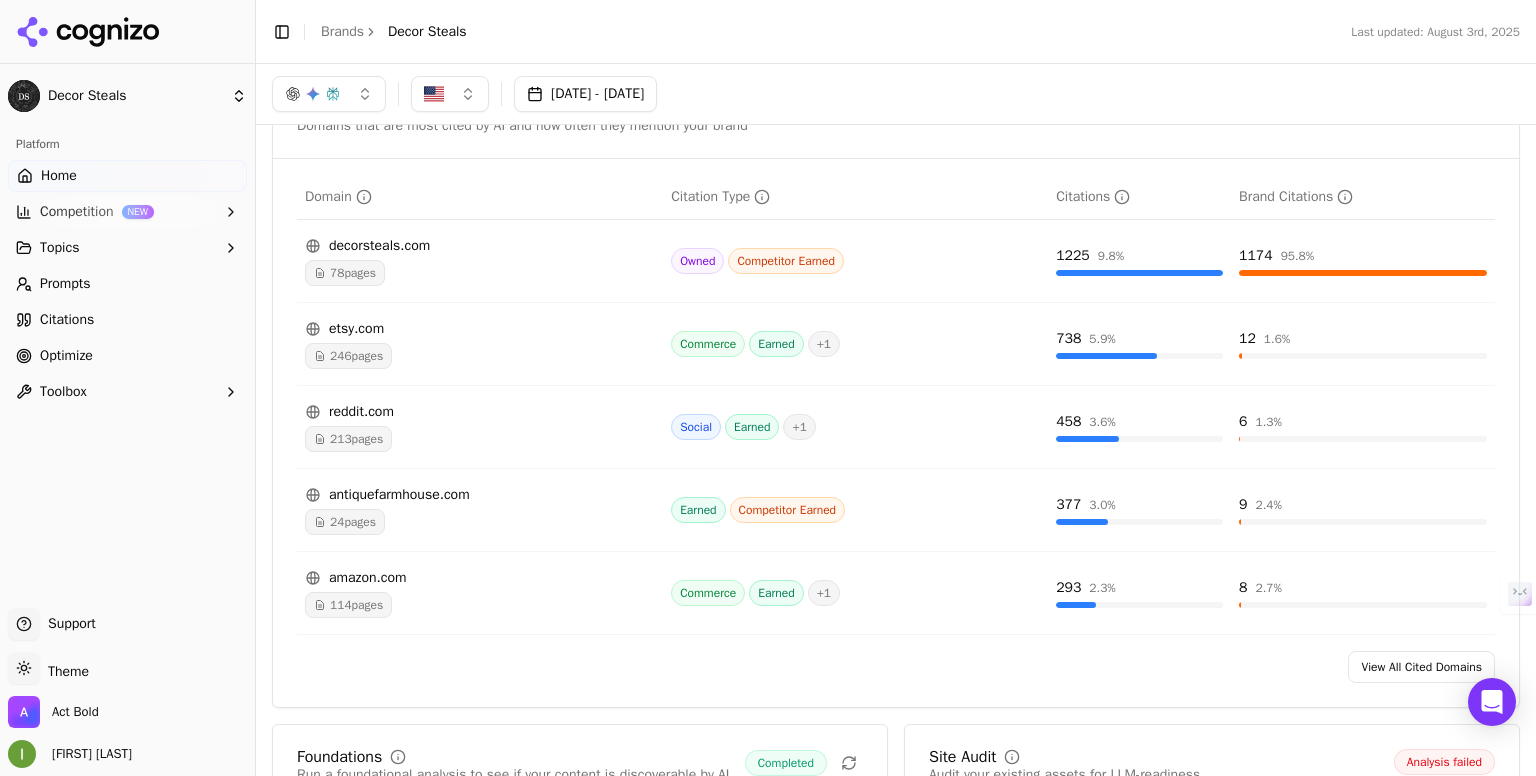 click 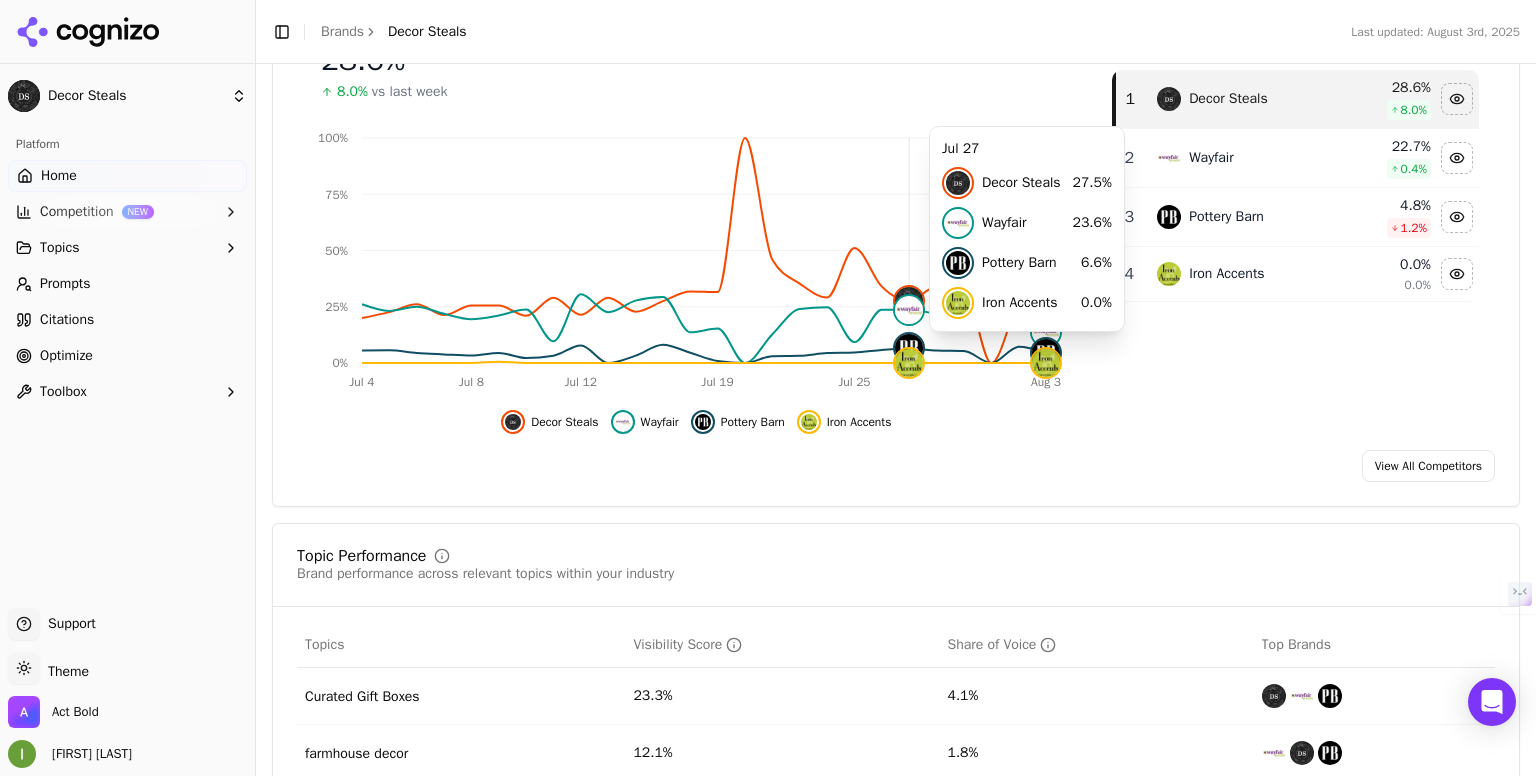 scroll, scrollTop: 340, scrollLeft: 0, axis: vertical 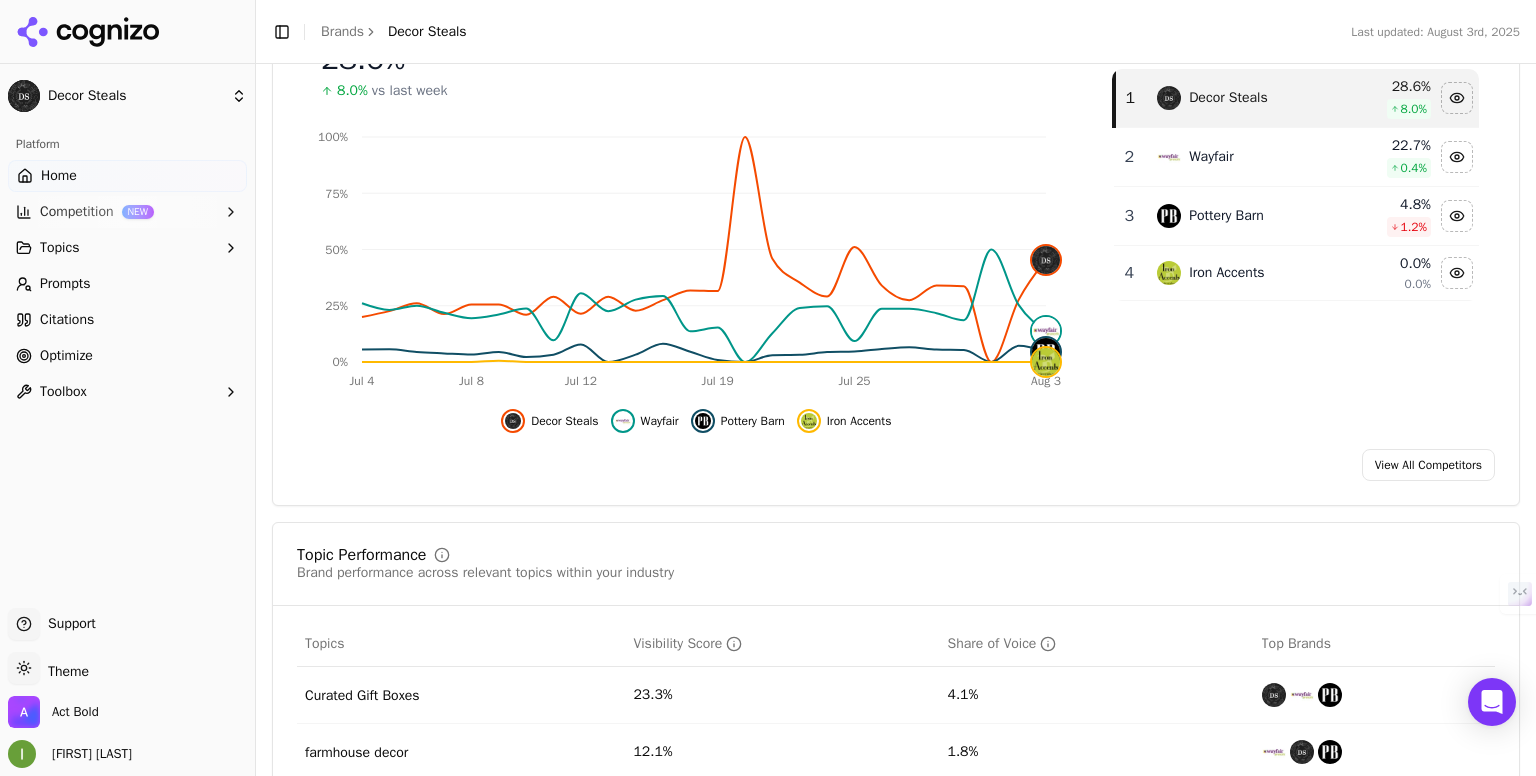 click on "View All Competitors" at bounding box center [1428, 465] 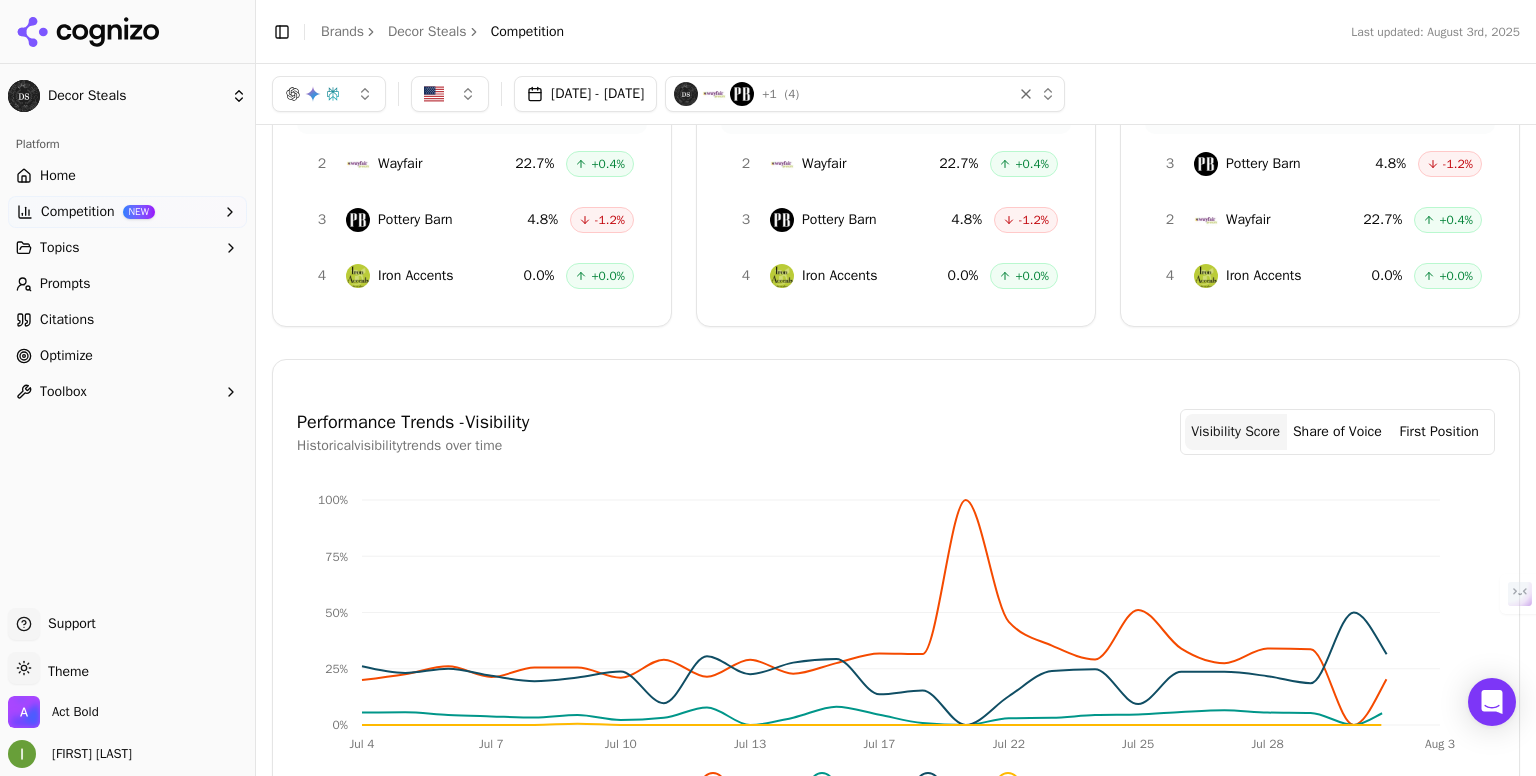 scroll, scrollTop: 0, scrollLeft: 0, axis: both 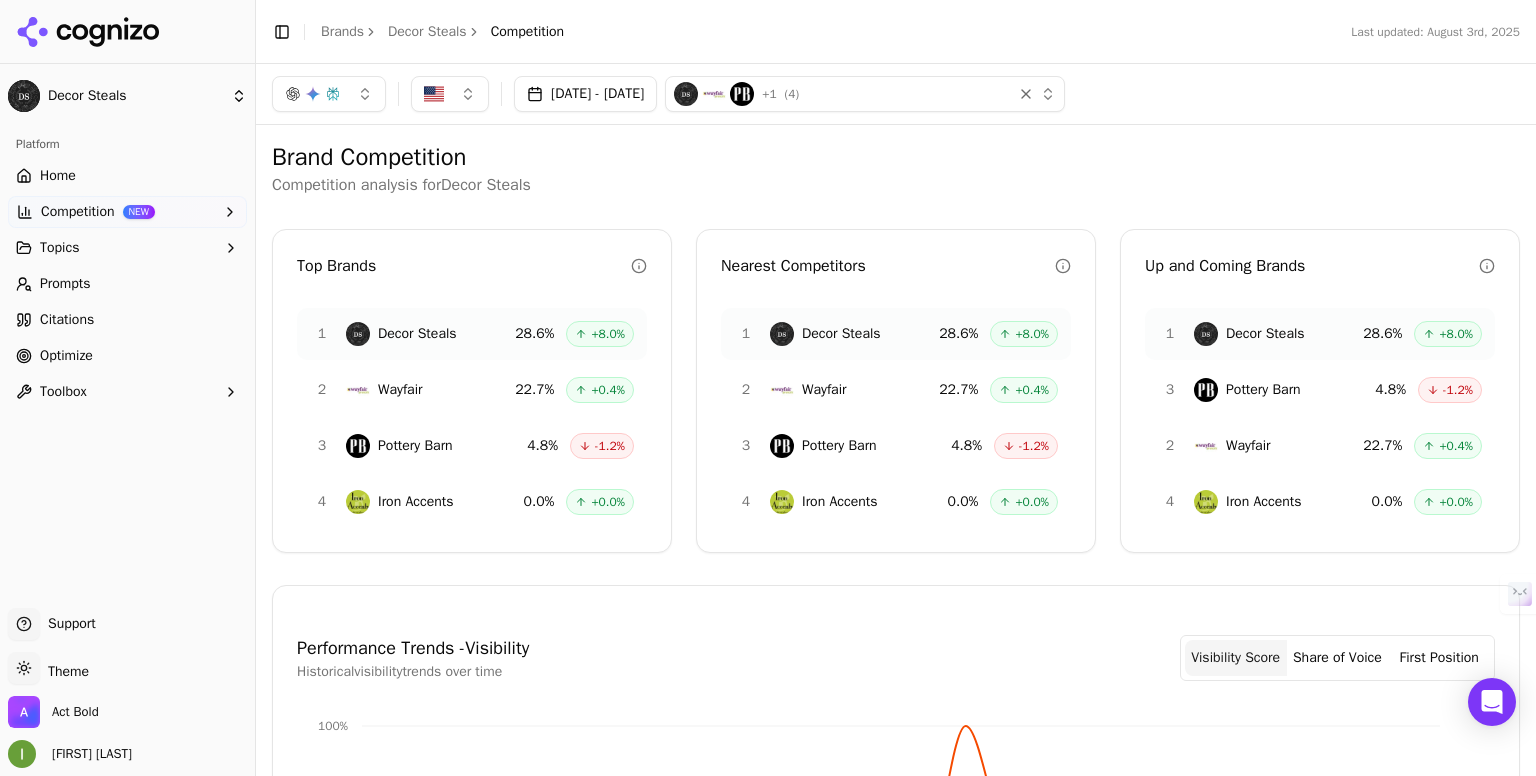 click on "+ 1 ( 4 )" at bounding box center (839, 94) 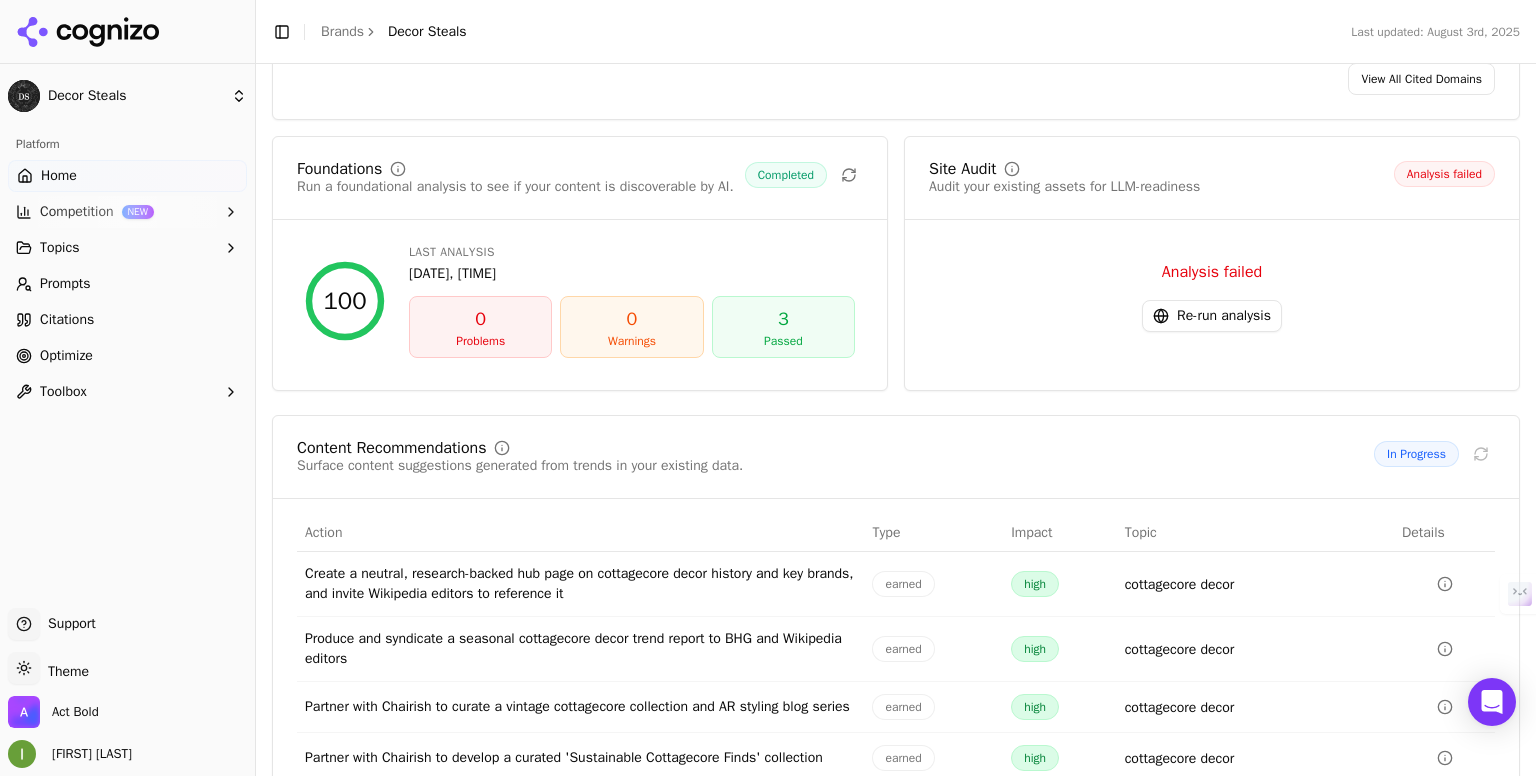 scroll, scrollTop: 2510, scrollLeft: 0, axis: vertical 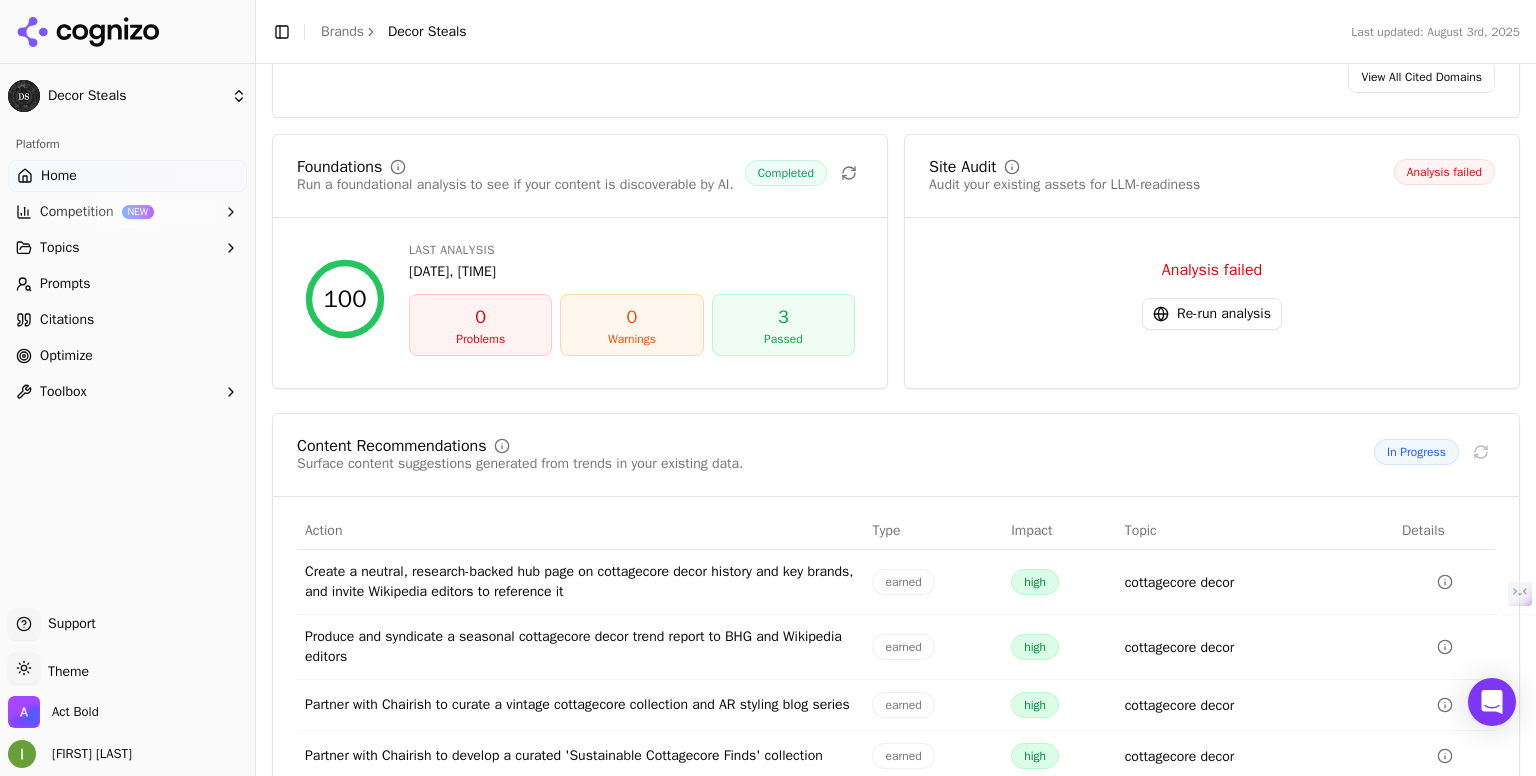 click on "3 Passed" at bounding box center [783, 325] 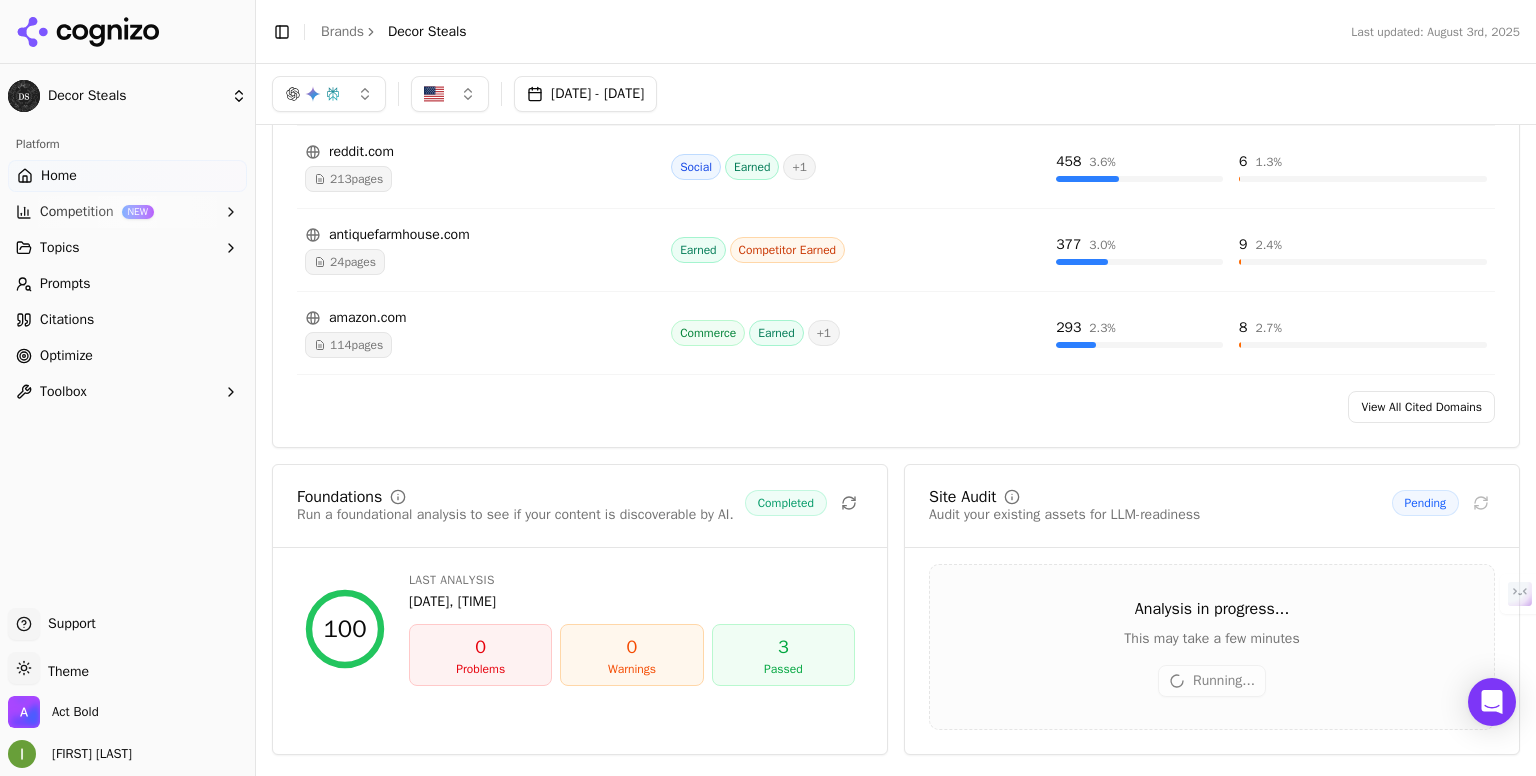 scroll, scrollTop: 2173, scrollLeft: 0, axis: vertical 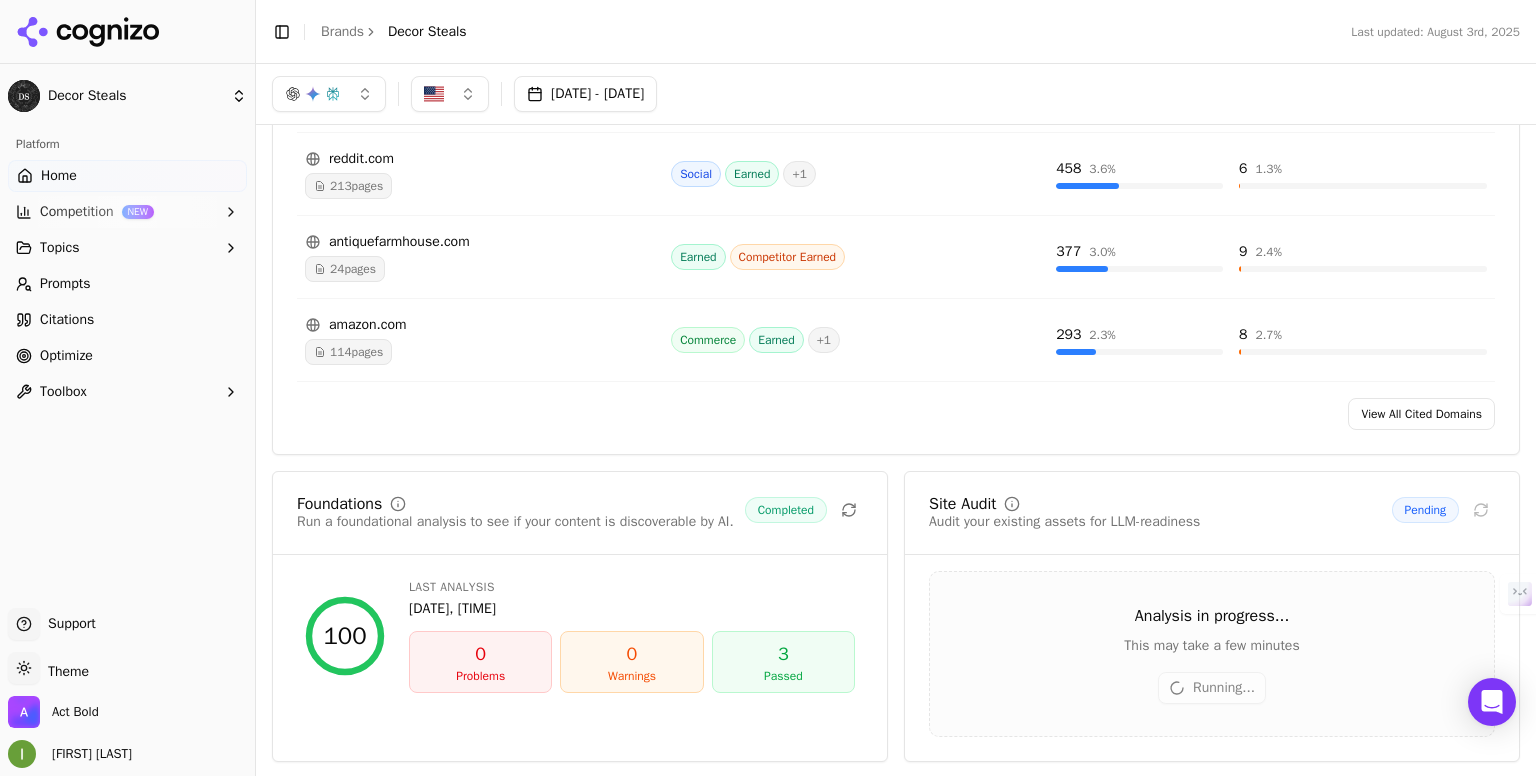 click on "Prompts" at bounding box center (127, 284) 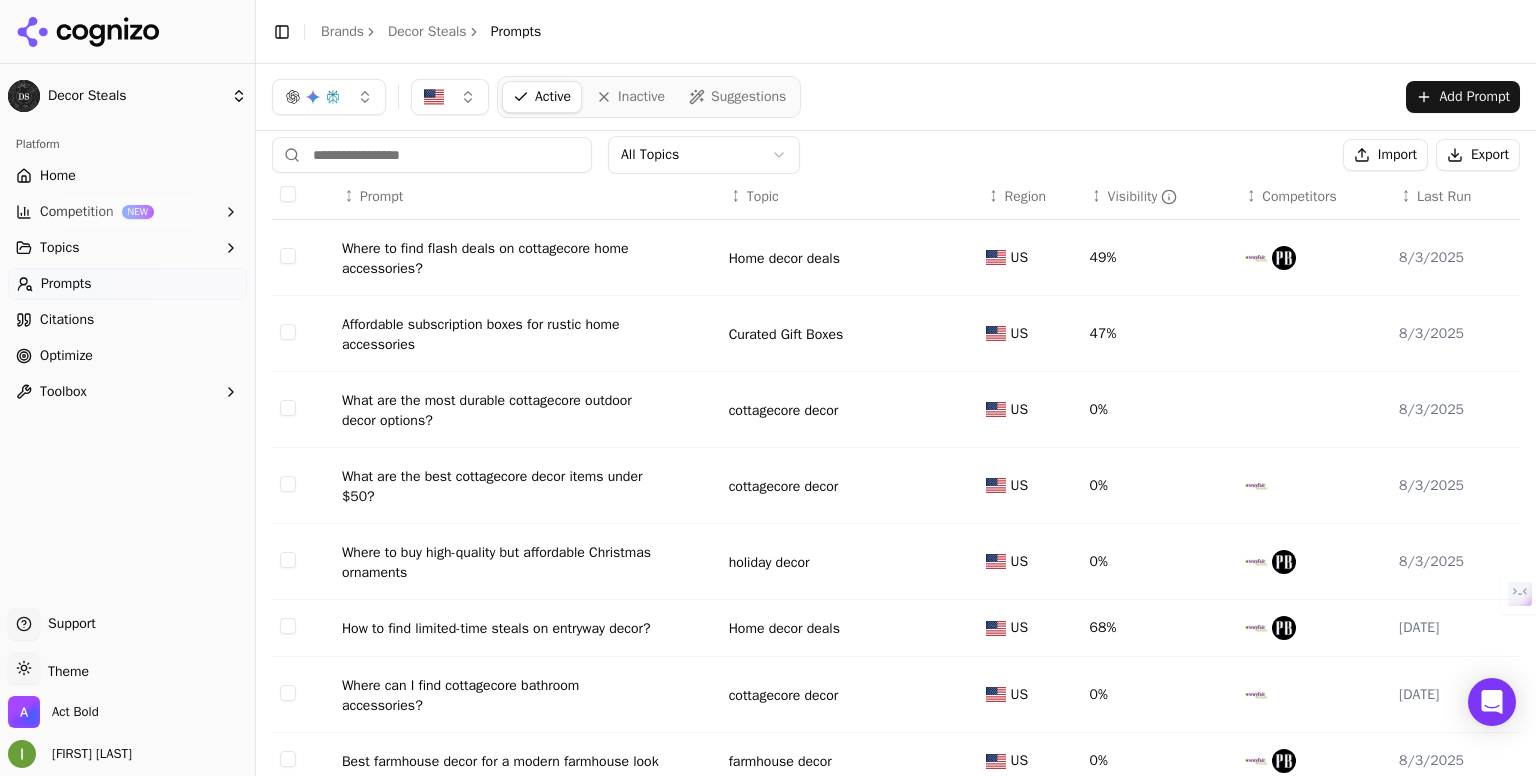 scroll, scrollTop: 0, scrollLeft: 0, axis: both 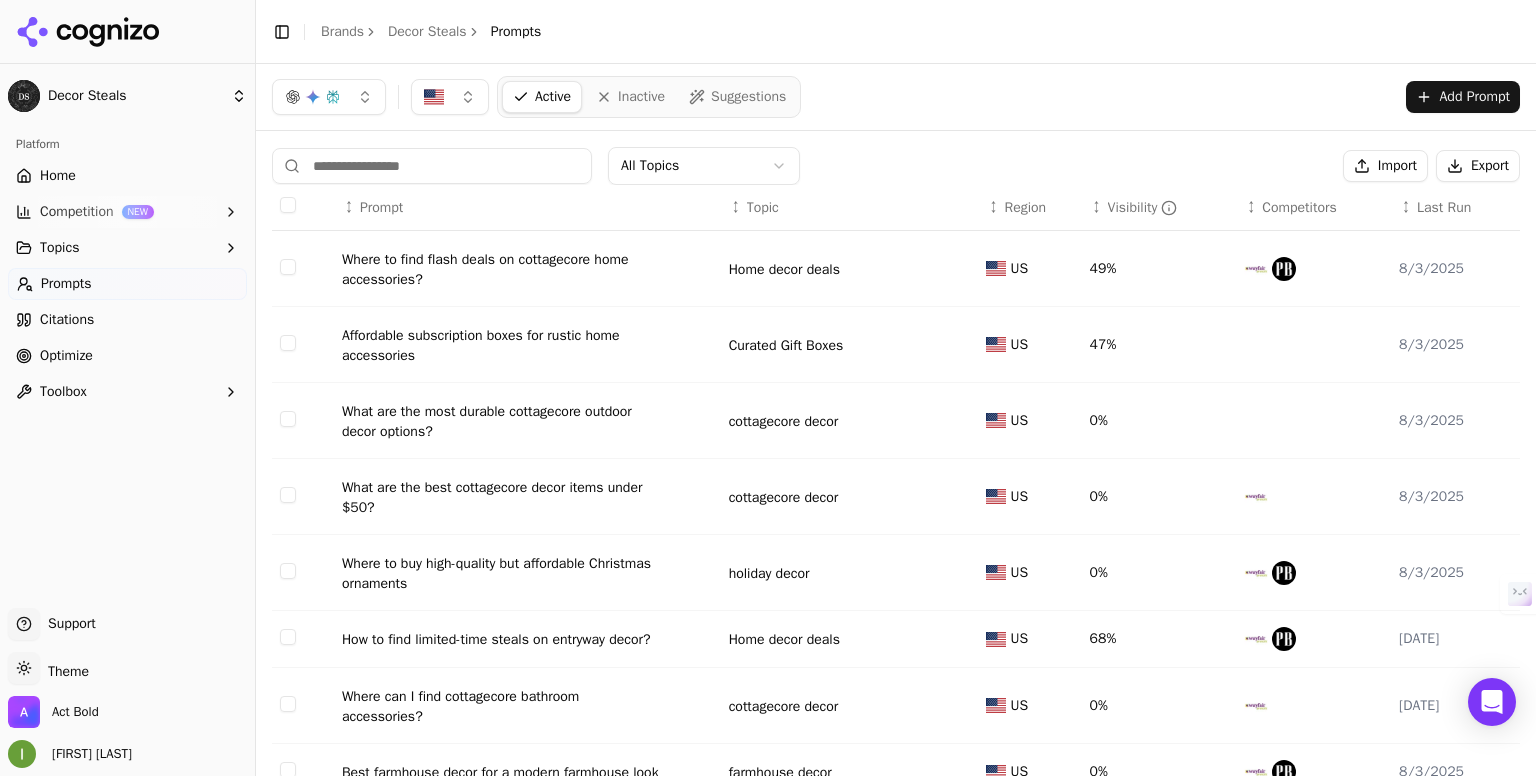 click on "Where to find flash deals on cottagecore home accessories?" at bounding box center (502, 270) 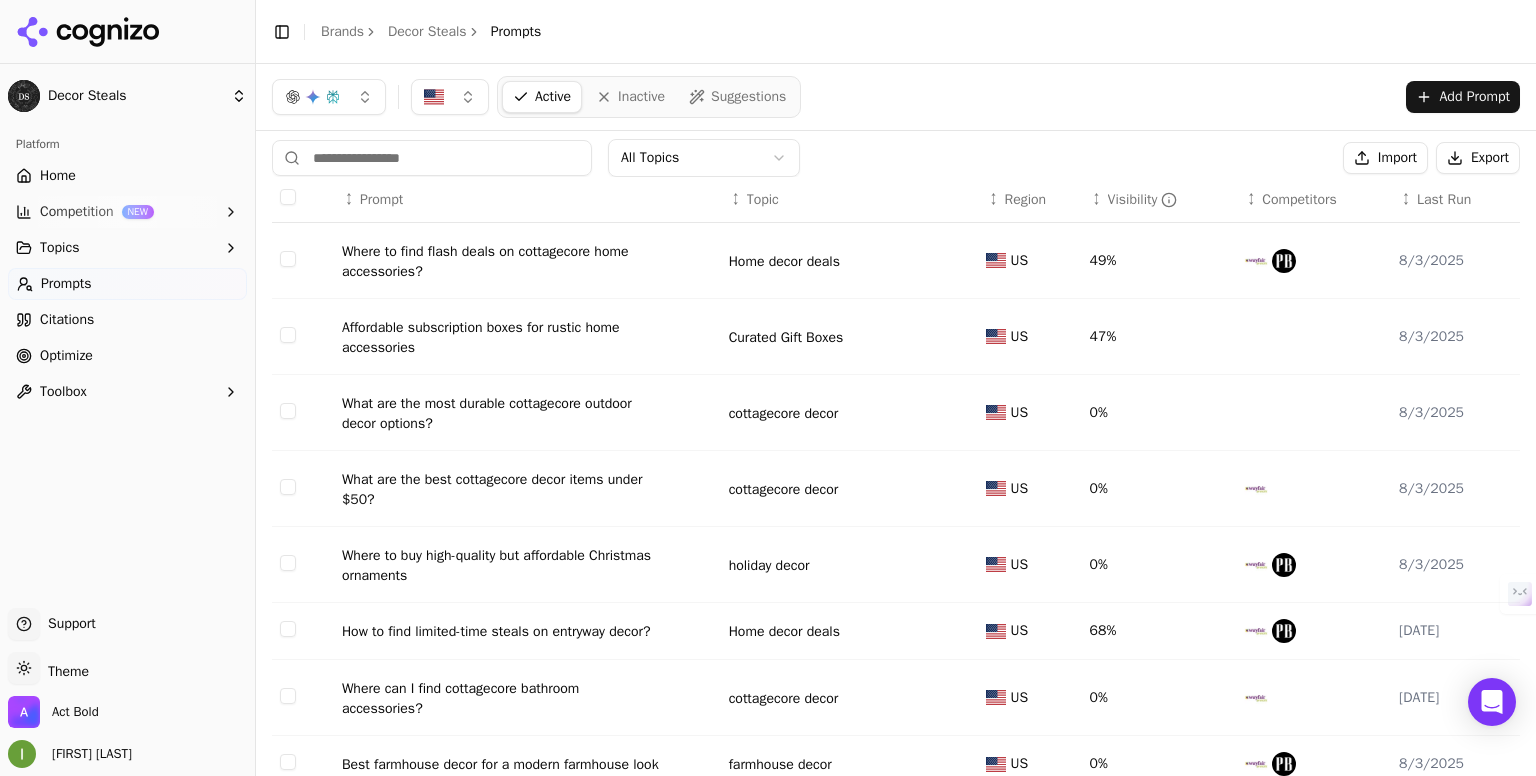 scroll, scrollTop: 0, scrollLeft: 0, axis: both 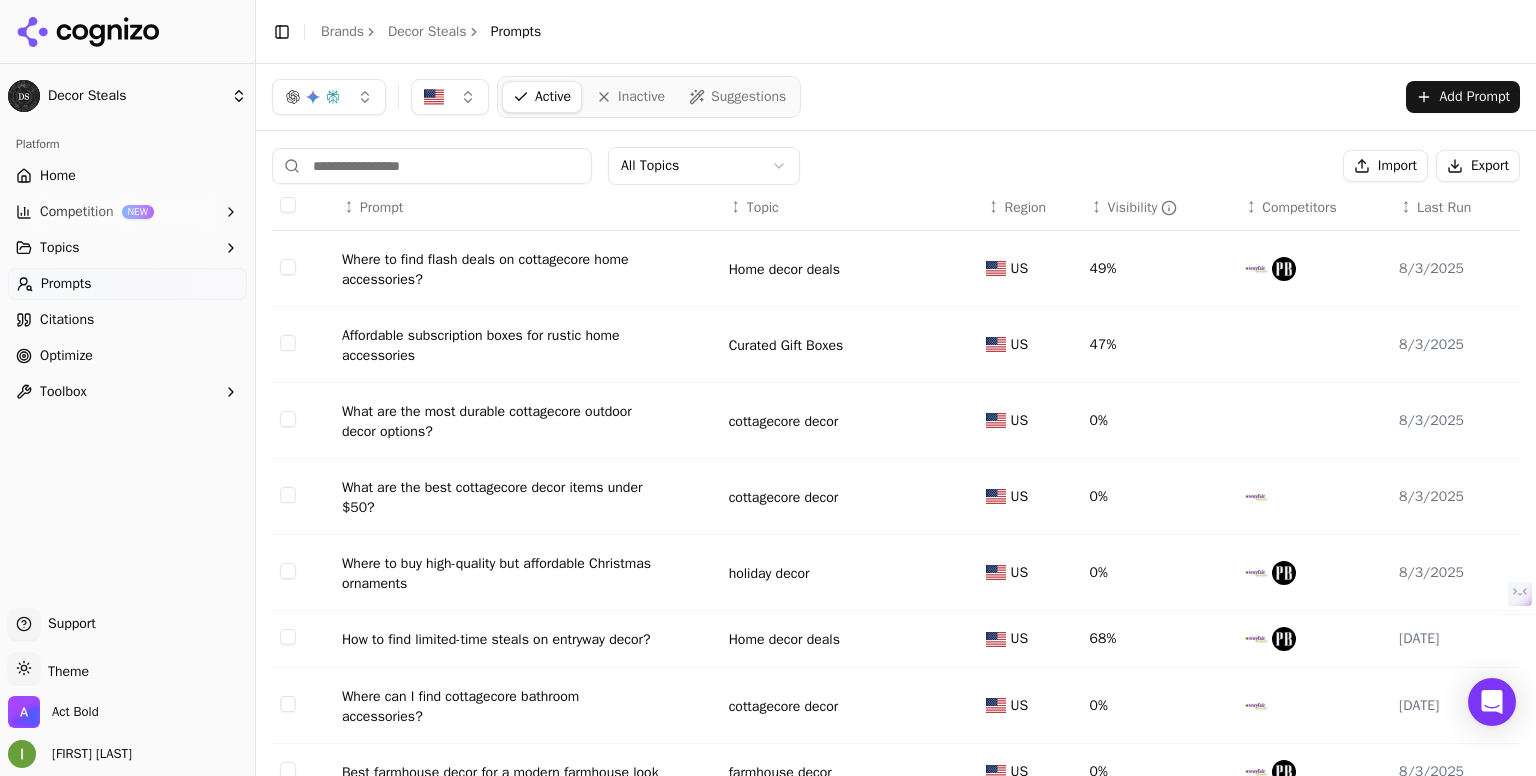 click on "Citations" at bounding box center (127, 320) 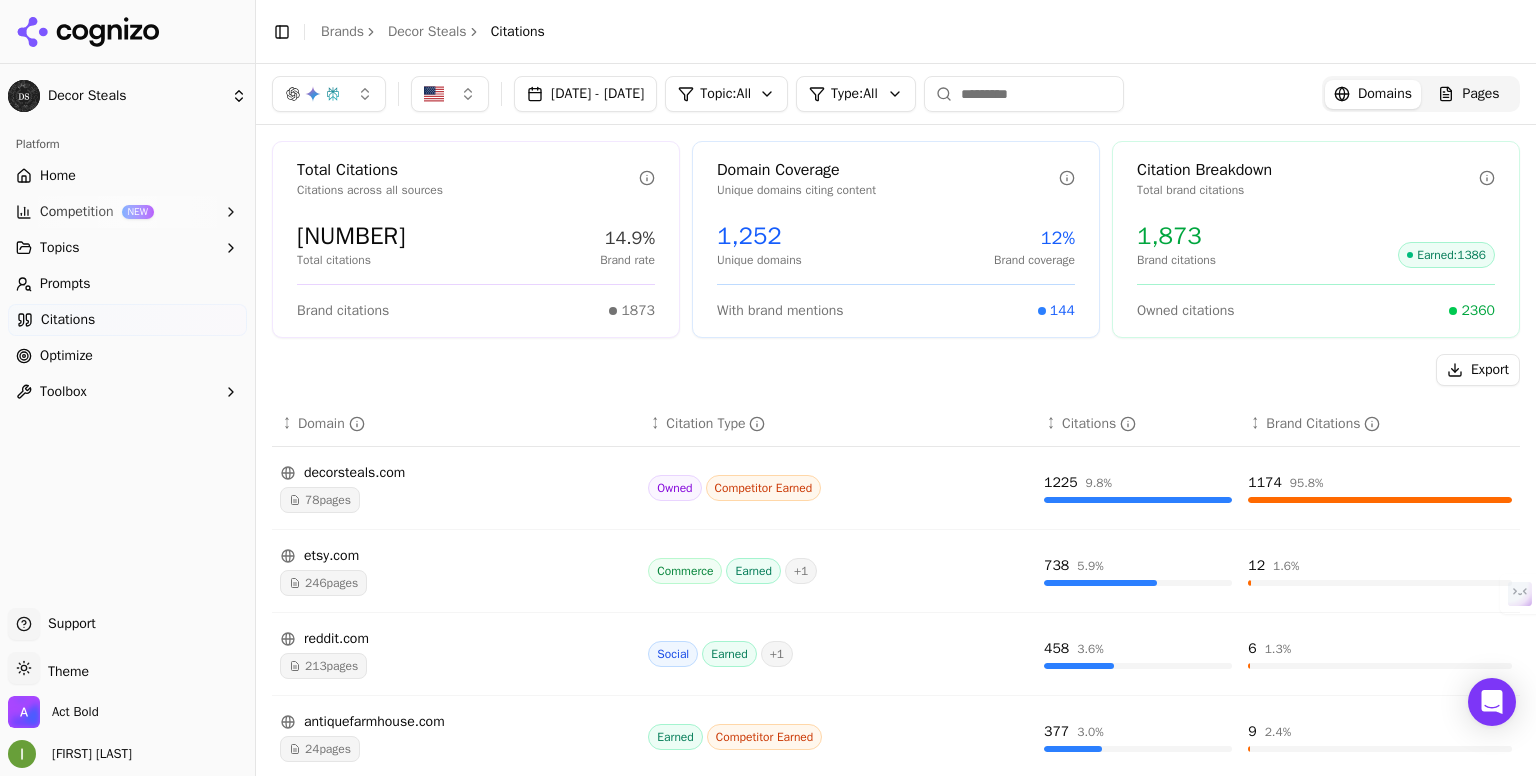 click on "Total Citations Citations across all sources [NUMBER] Total citations [PERCENT] Brand rate Brand citations [NUMBER] Domain Coverage Unique domains citing content [NUMBER] Unique domains [PERCENT] Brand coverage With brand mentions [NUMBER] Citation Breakdown Total brand citations [NUMBER] Brand citations Earned :  [NUMBER] Owned citations [NUMBER]" at bounding box center (896, 239) 